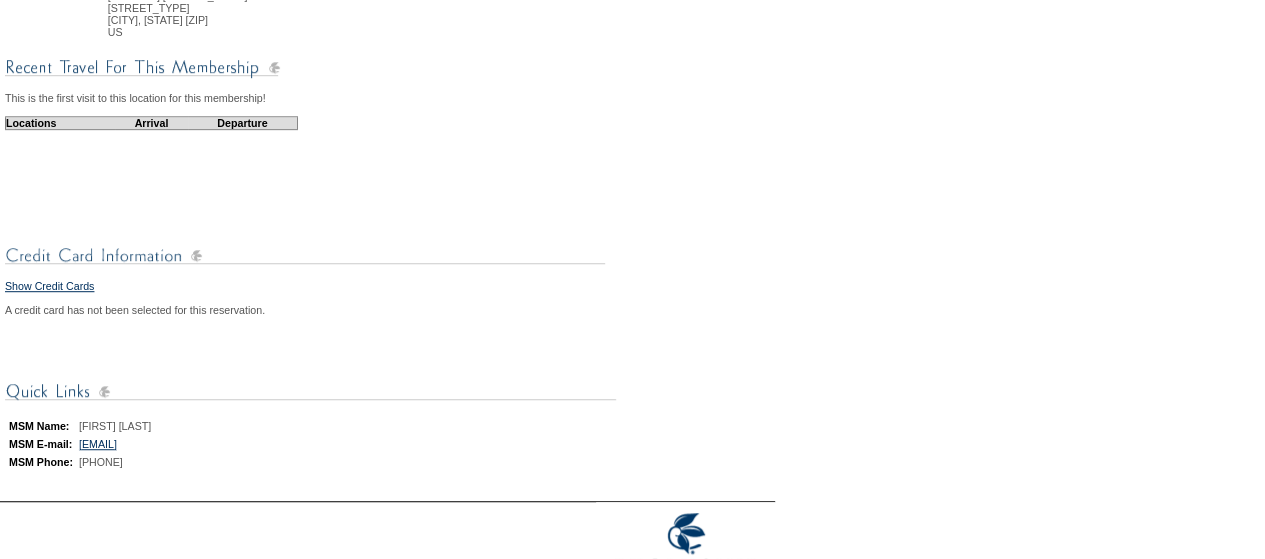 scroll, scrollTop: 500, scrollLeft: 0, axis: vertical 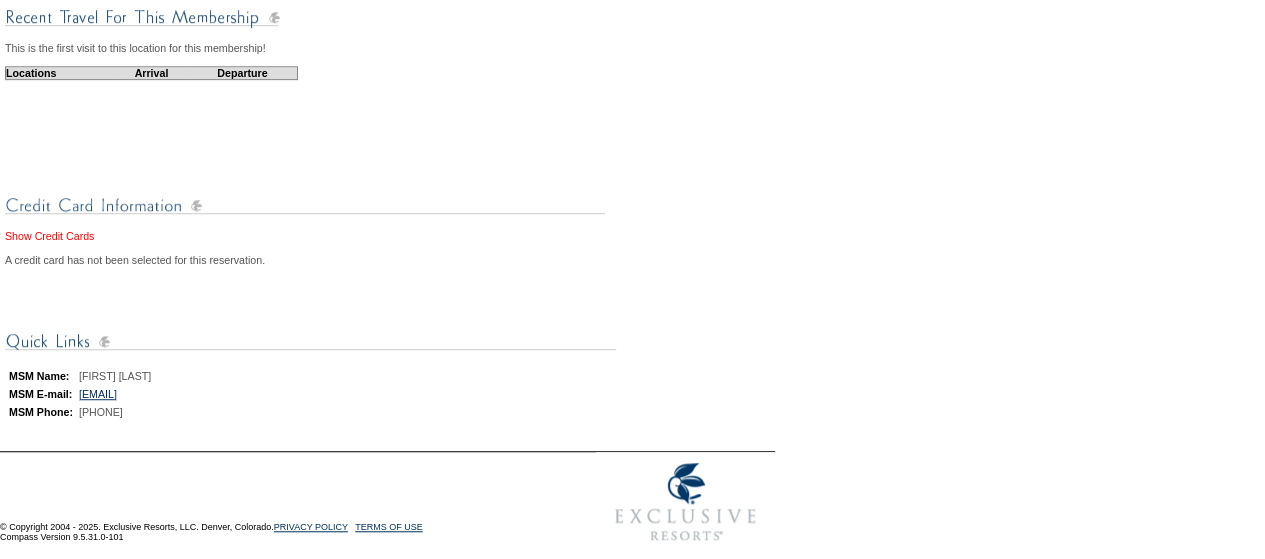 click on "Show Credit Cards" at bounding box center [49, 236] 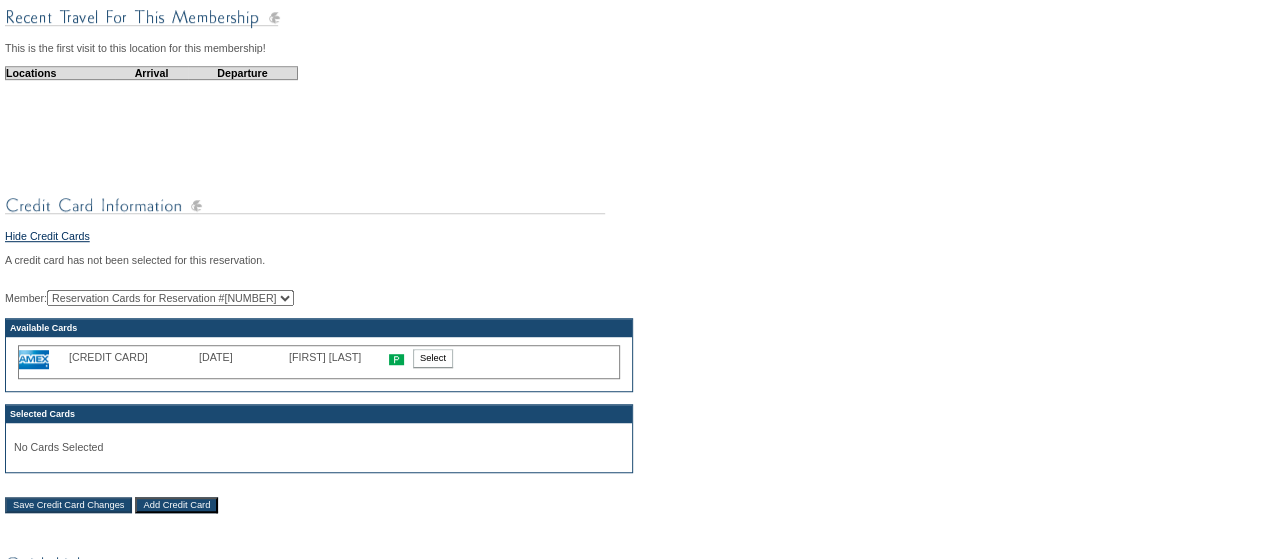 click on "Select" at bounding box center [433, 358] 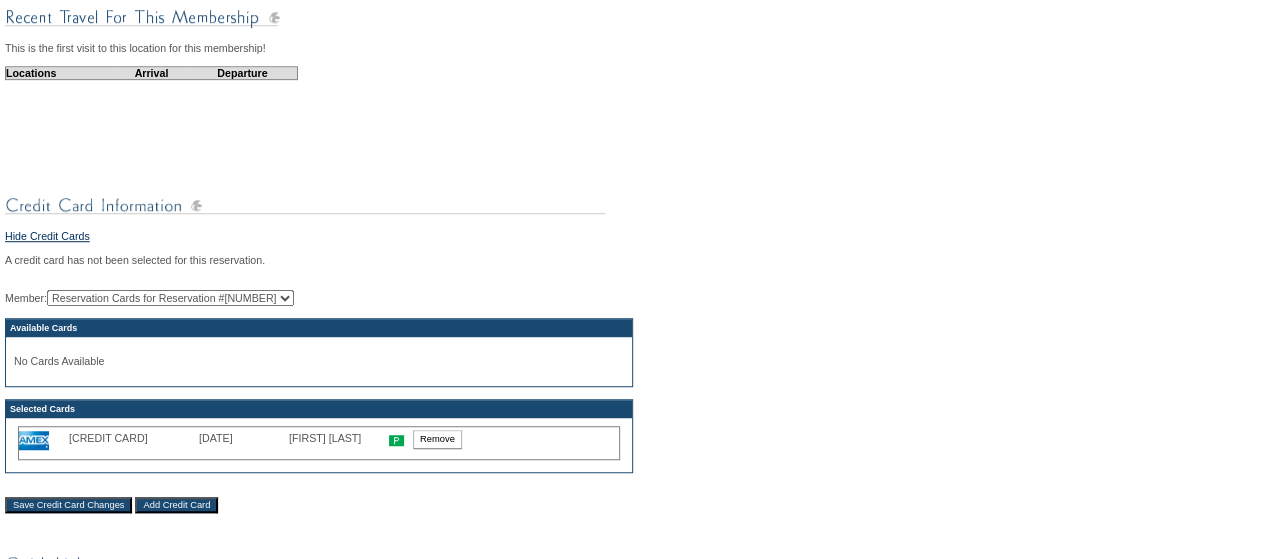 click on "Save Credit Card Changes" at bounding box center (68, 505) 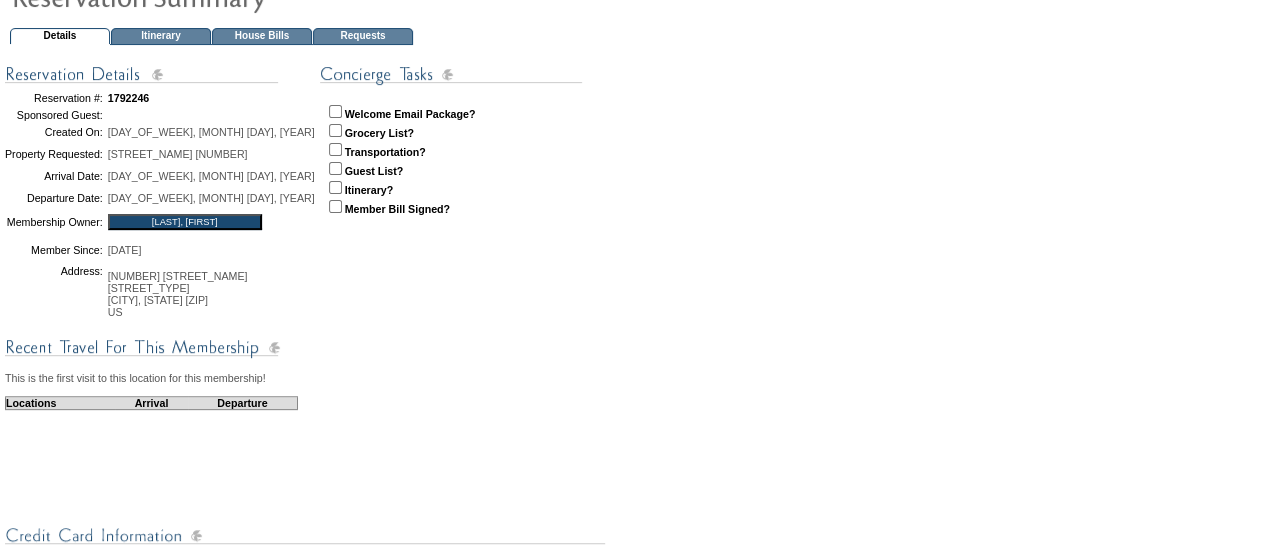 scroll, scrollTop: 0, scrollLeft: 0, axis: both 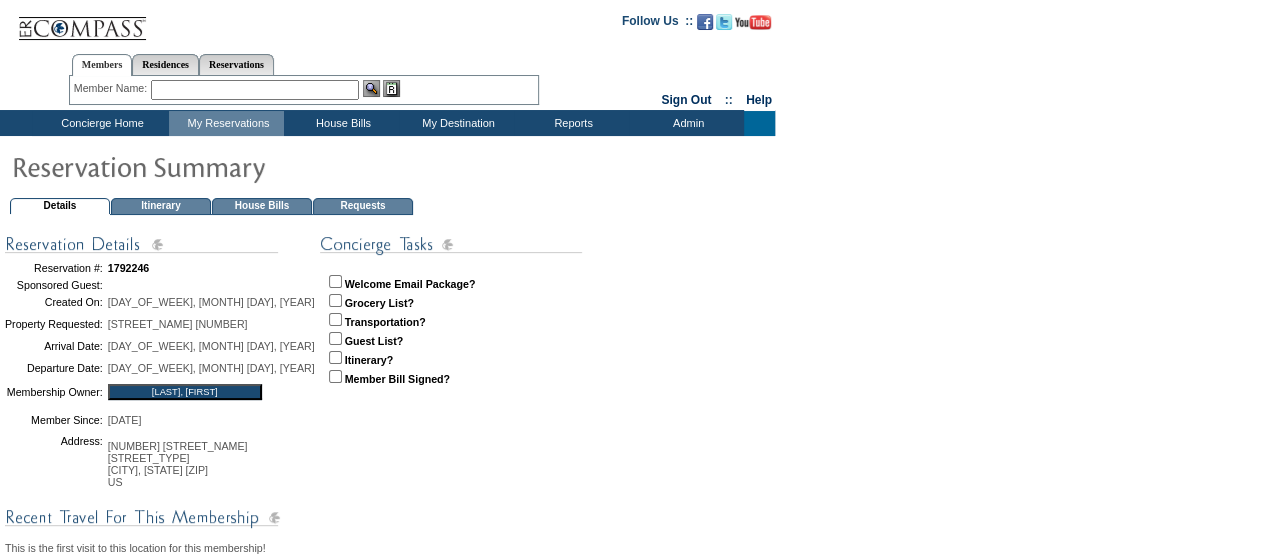 click on "House Bills" at bounding box center (262, 206) 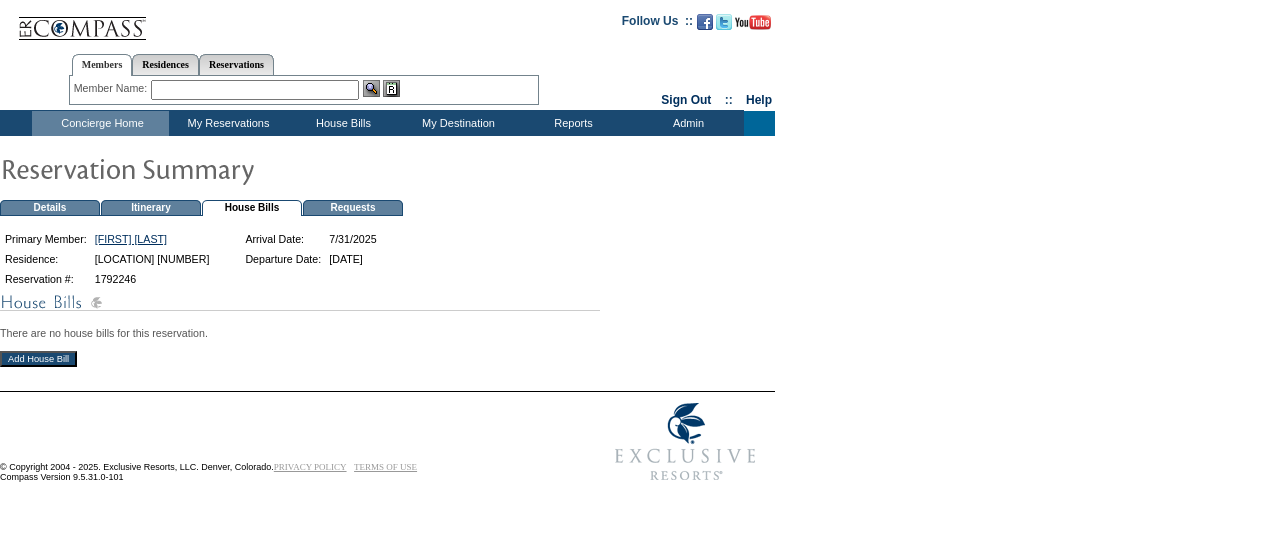 scroll, scrollTop: 0, scrollLeft: 0, axis: both 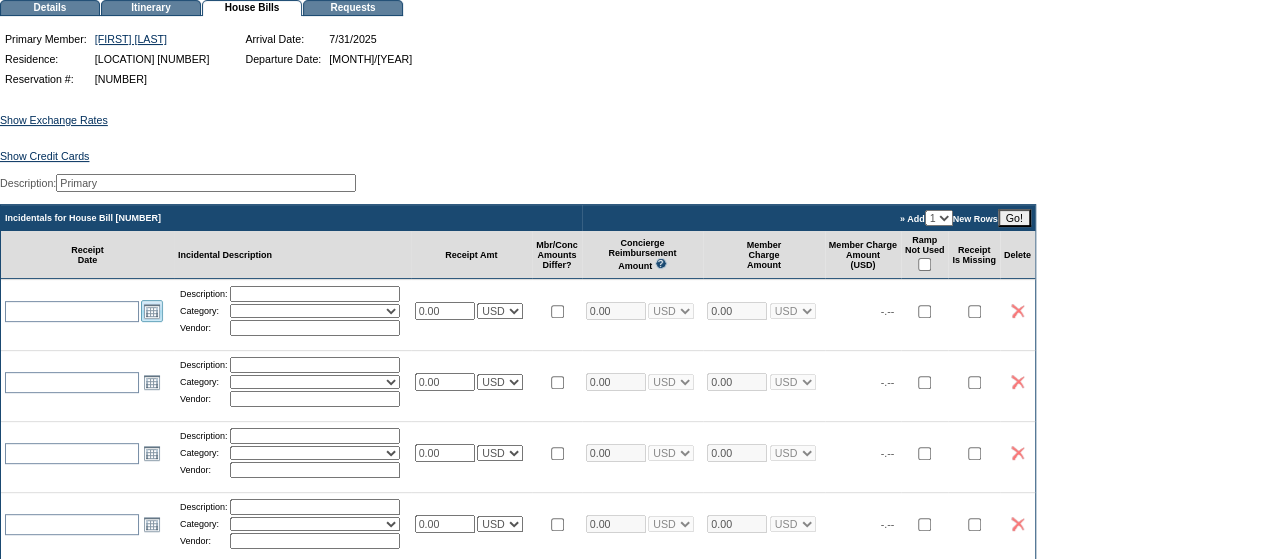 click on "Open the calendar popup." at bounding box center (152, 311) 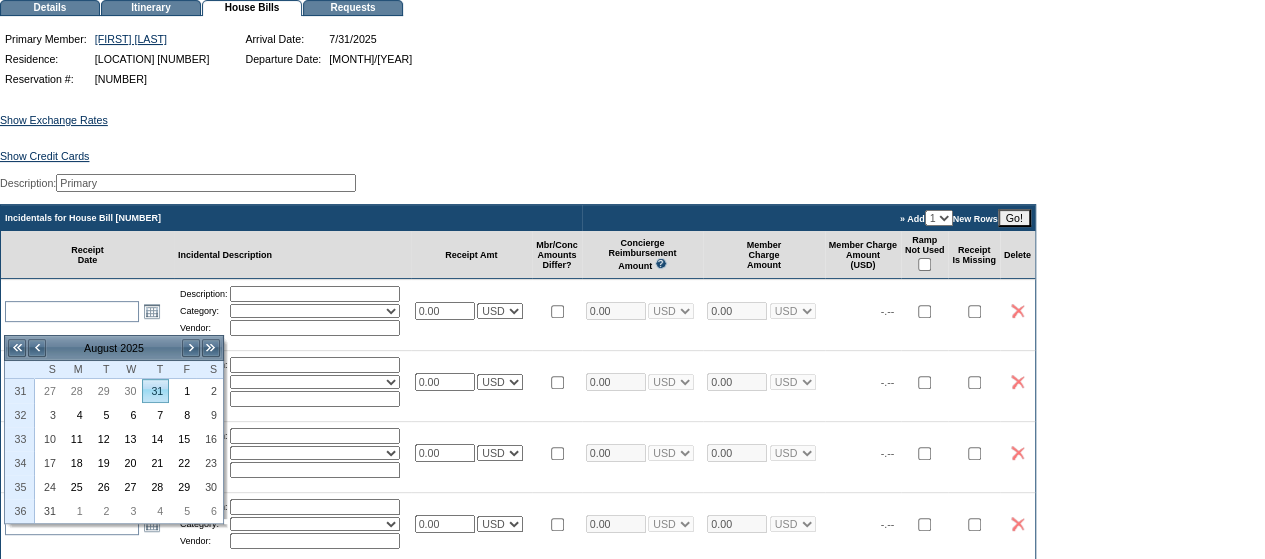 click on "31" at bounding box center (155, 391) 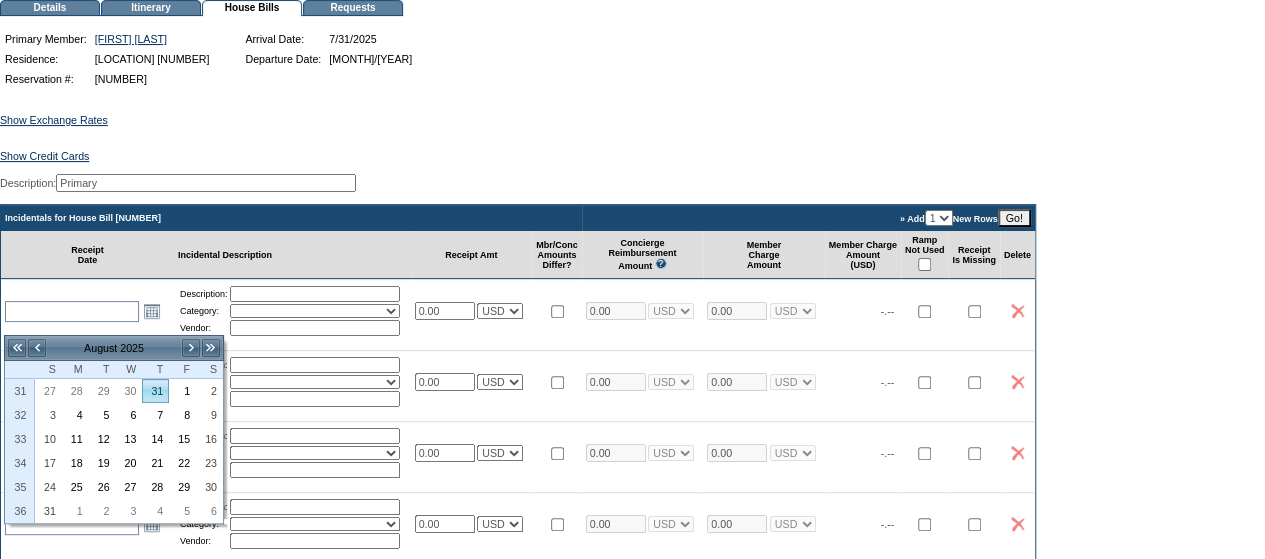 type on "2025-07-31" 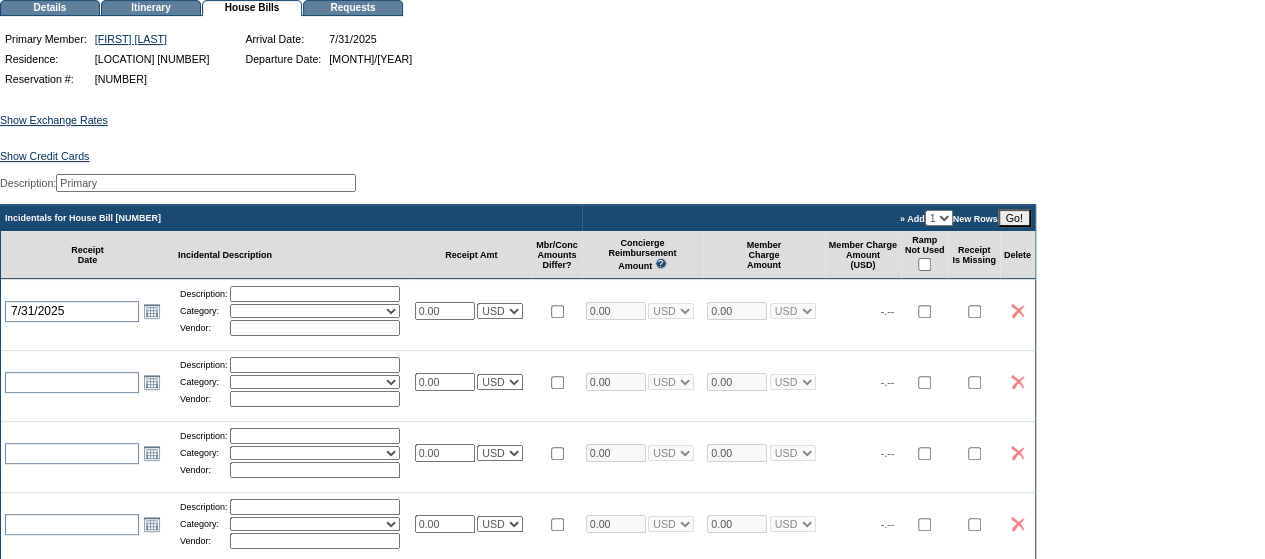 click at bounding box center (315, 294) 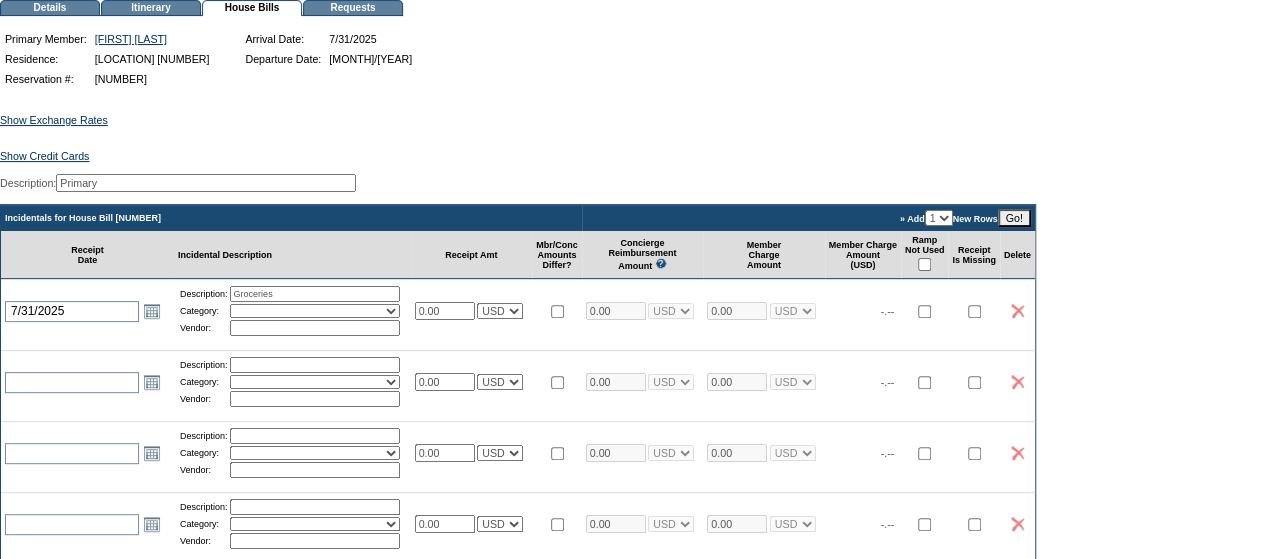 click on "Activities
Additional Housekeeping
Amenities Access Fee
Bath Amenities Reimbursement
Beach Club
Breakfast Groceries
Breakfast Service Charge
Child Care Rentals
Child Care Services / Nanny
Damage Reimbursement
Destination Cellars
ER Revenue
F&B Revenue
Gifts
Gratuity
Groceries / Beverages
House Bill Credit
Lift Tickets
Misc / Other Charges
Private Chef
Rental Fees
Runner Fees
Shipping
Spa Services
Transportation" at bounding box center [315, 311] 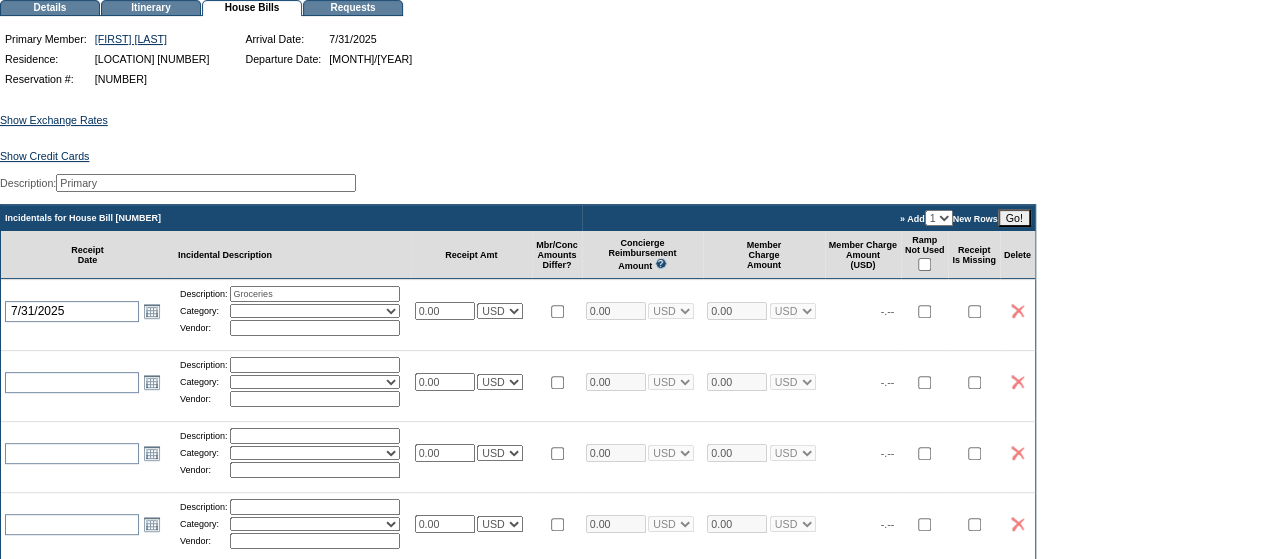 select on "11" 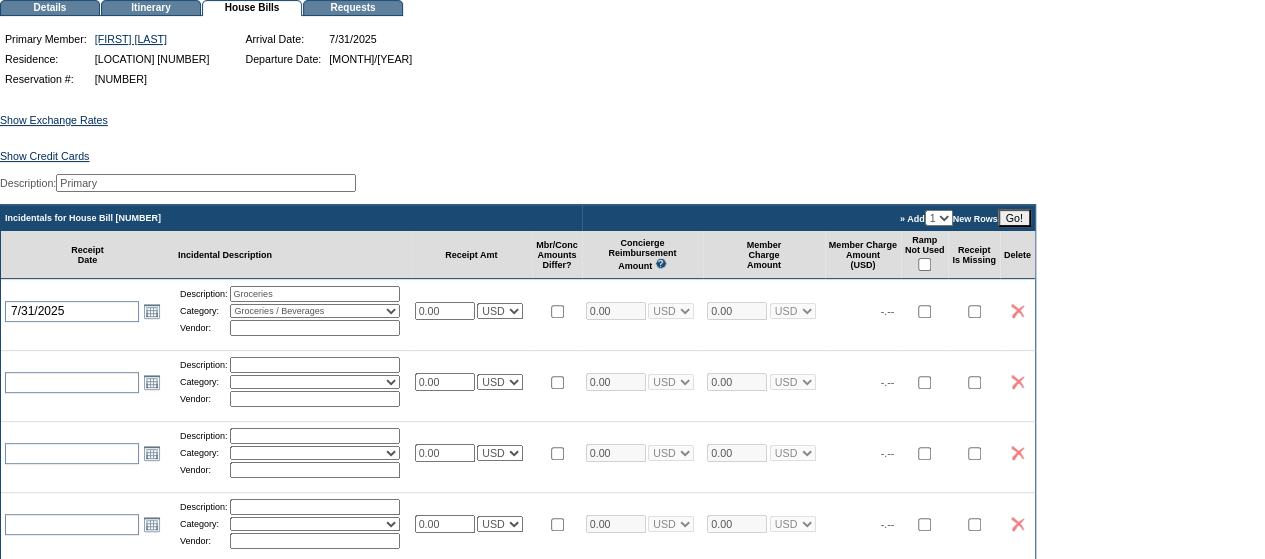 click on "Activities
Additional Housekeeping
Amenities Access Fee
Bath Amenities Reimbursement
Beach Club
Breakfast Groceries
Breakfast Service Charge
Child Care Rentals
Child Care Services / Nanny
Damage Reimbursement
Destination Cellars
ER Revenue
F&B Revenue
Gifts
Gratuity
Groceries / Beverages
House Bill Credit
Lift Tickets
Misc / Other Charges
Private Chef
Rental Fees
Runner Fees
Shipping
Spa Services
Transportation" at bounding box center [315, 311] 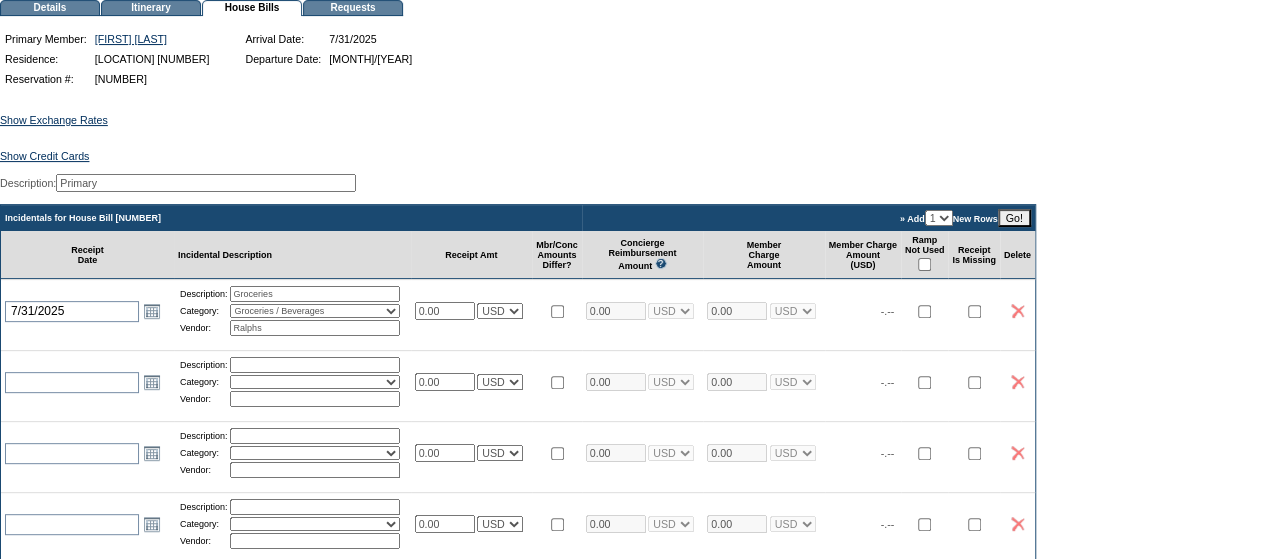 click on "0.00" at bounding box center [445, 311] 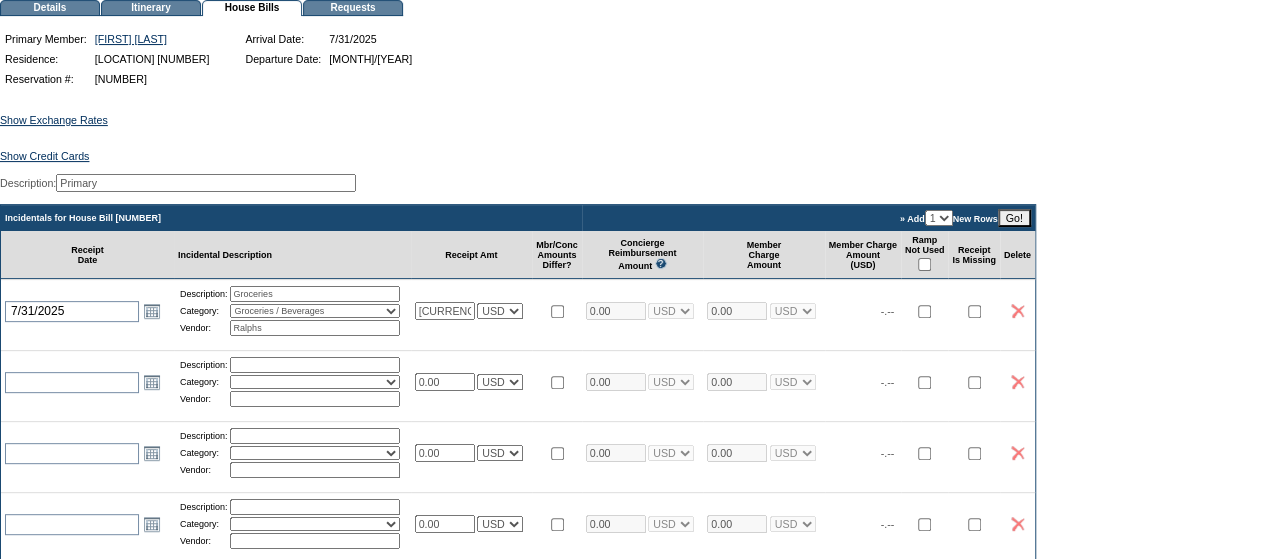 type on "54.08" 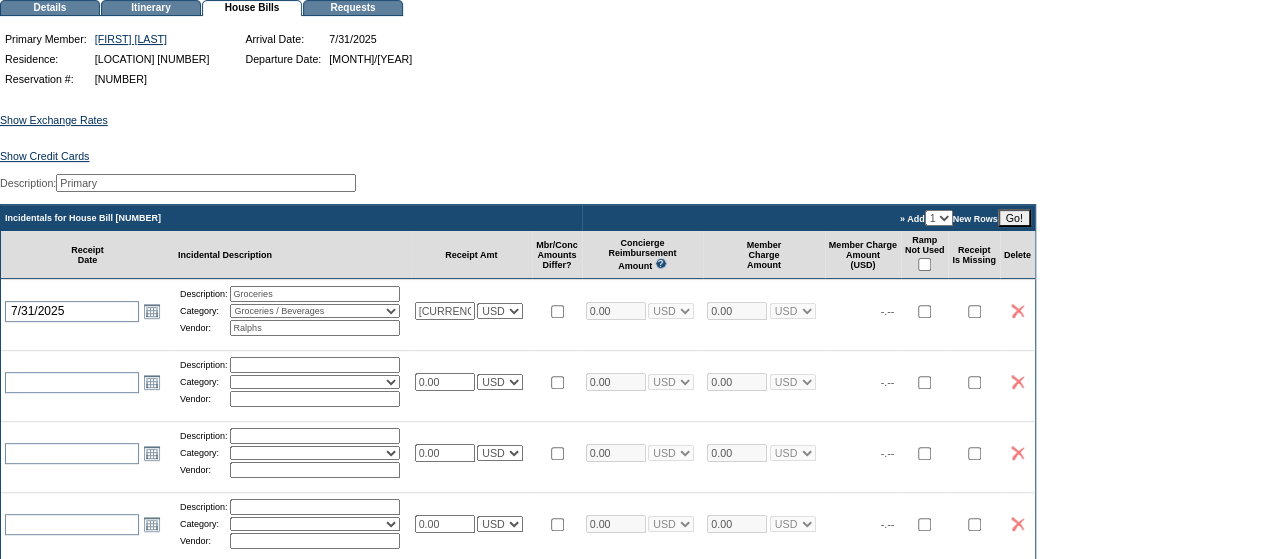 type on "54.08" 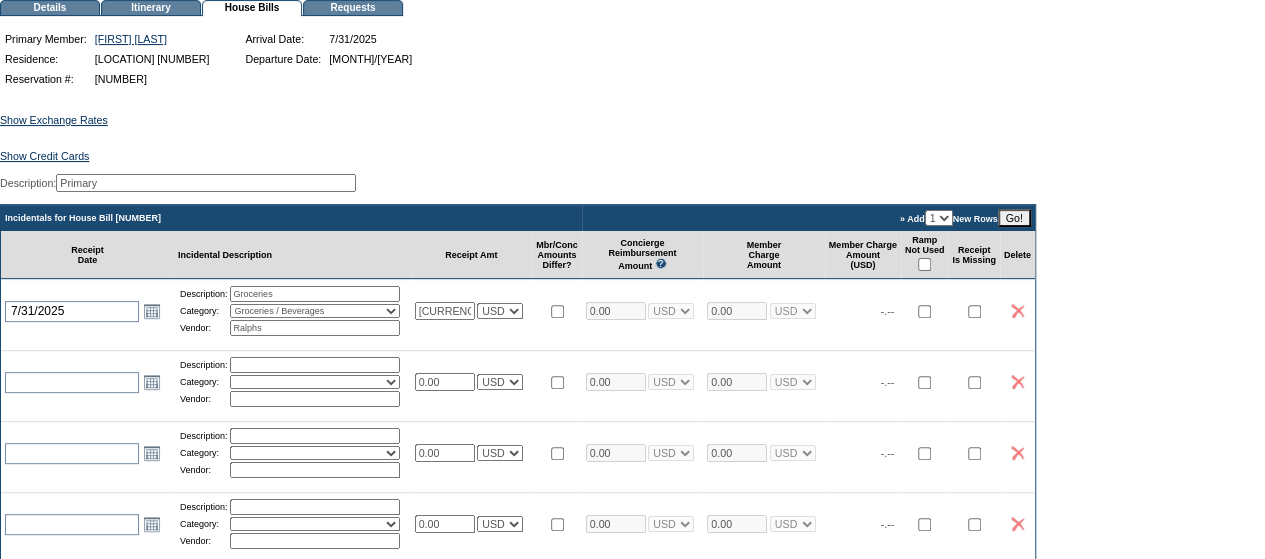 select on "1" 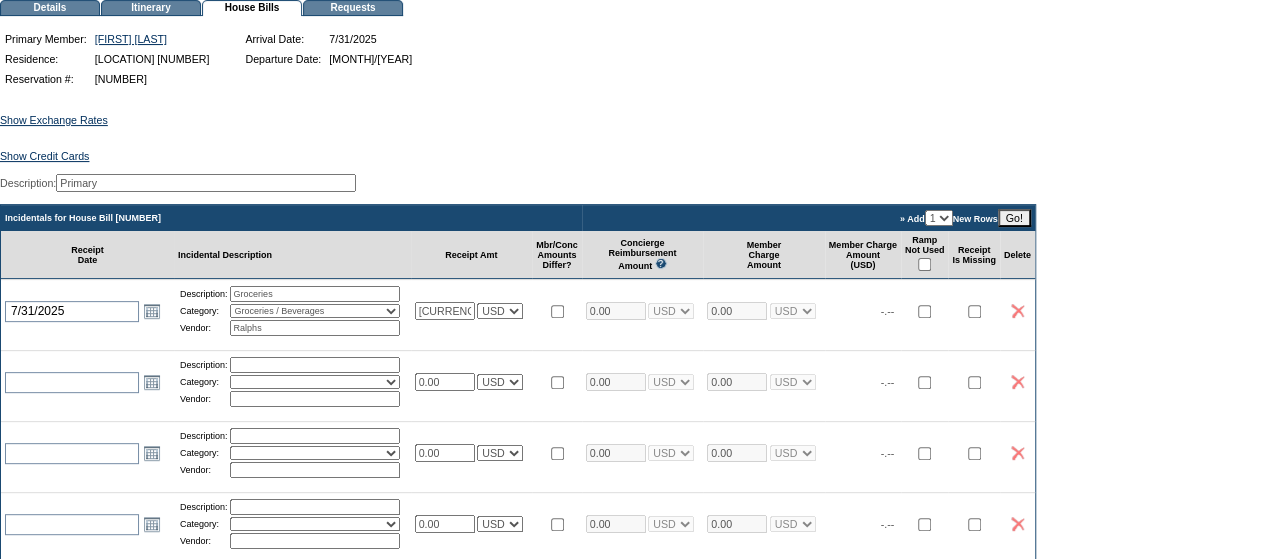 type on "54.08" 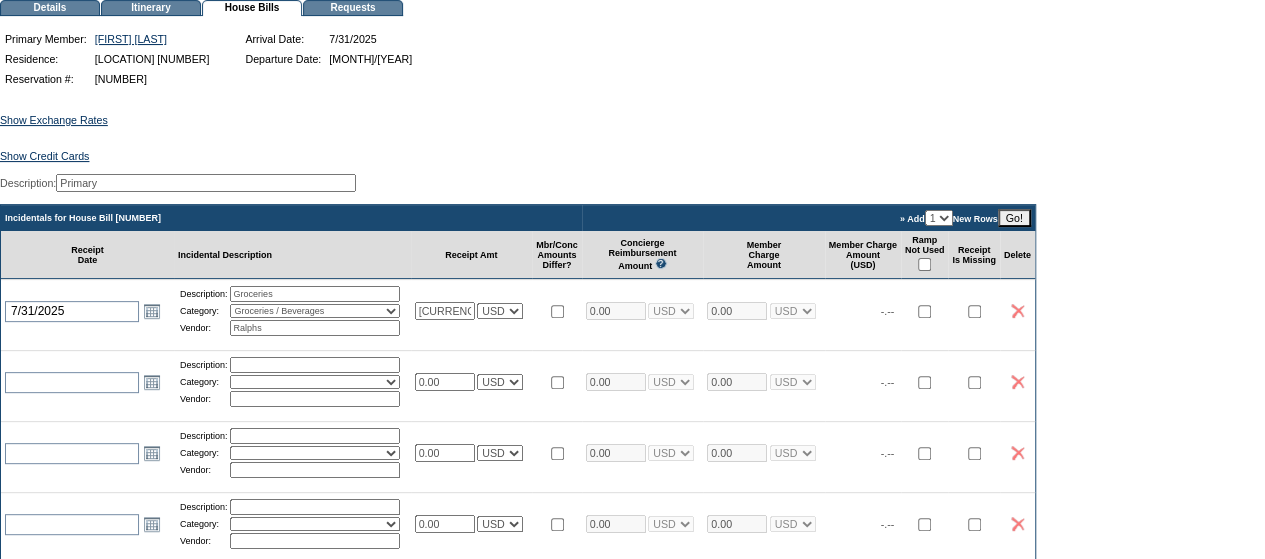 select on "1" 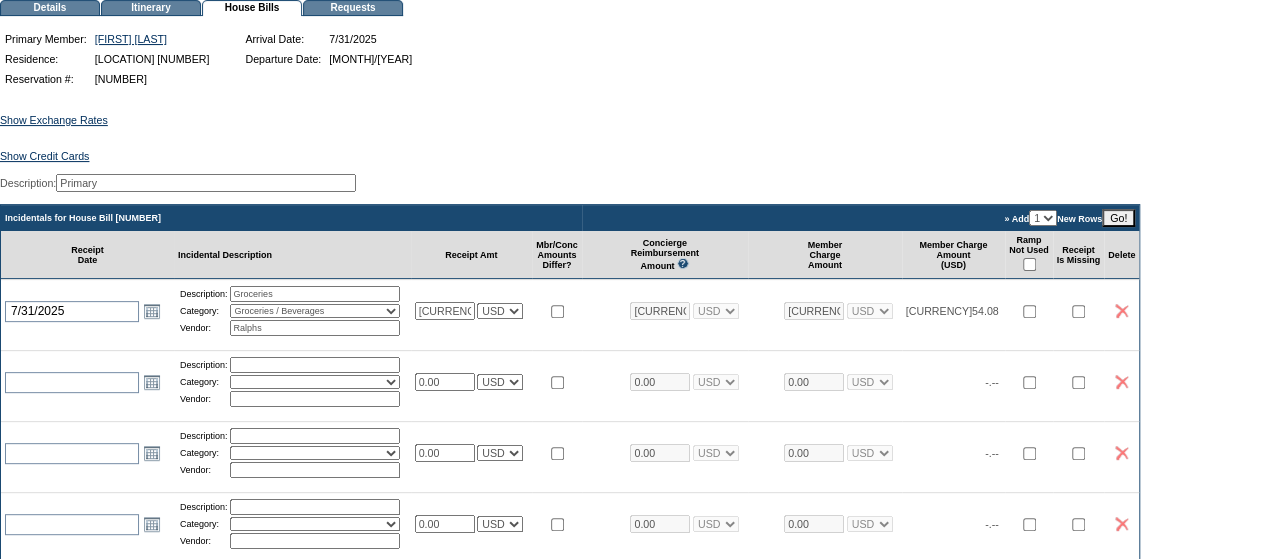 select on "1" 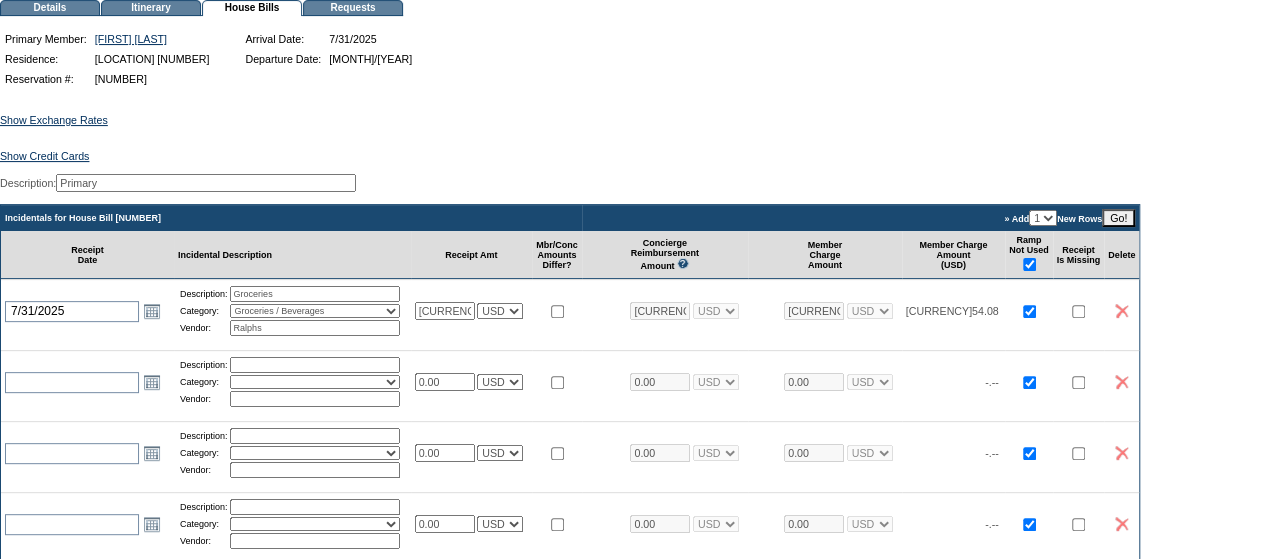 checkbox on "true" 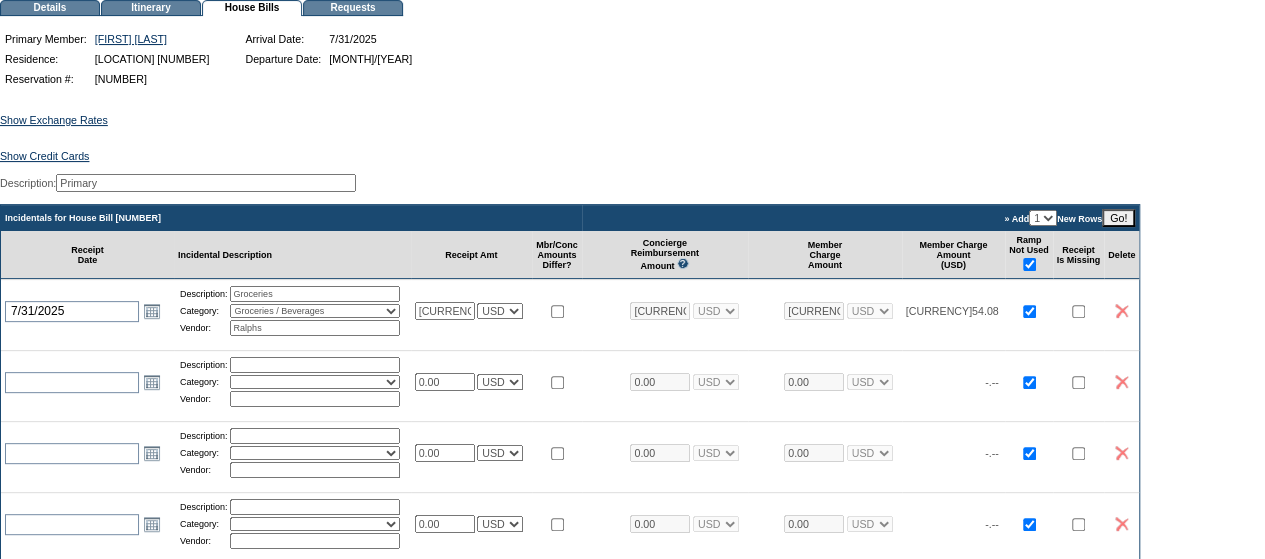 checkbox on "true" 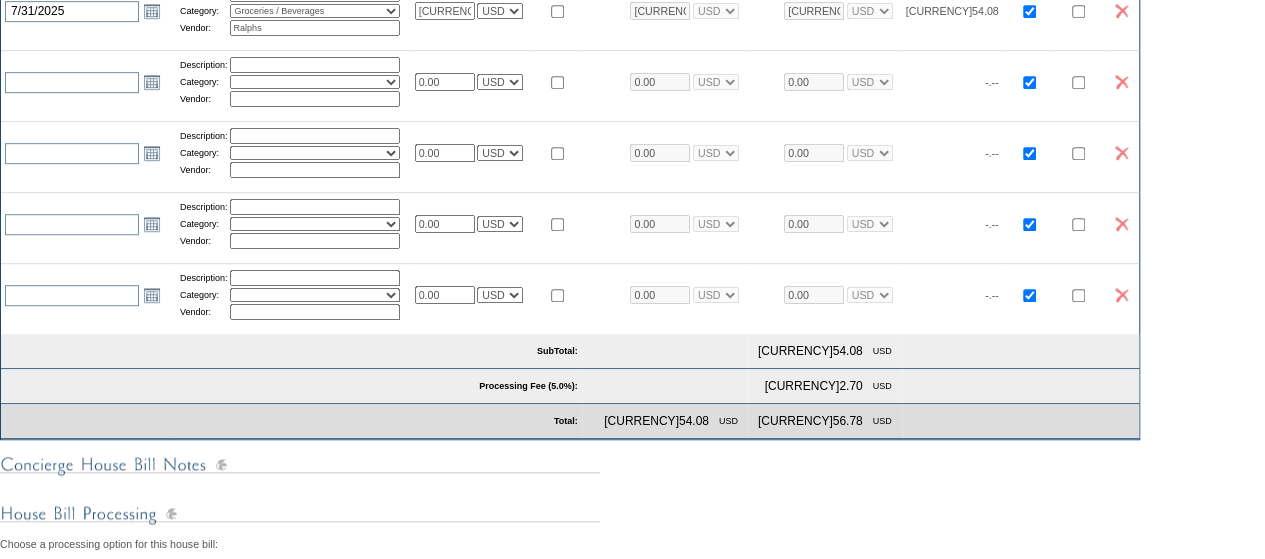 scroll, scrollTop: 770, scrollLeft: 0, axis: vertical 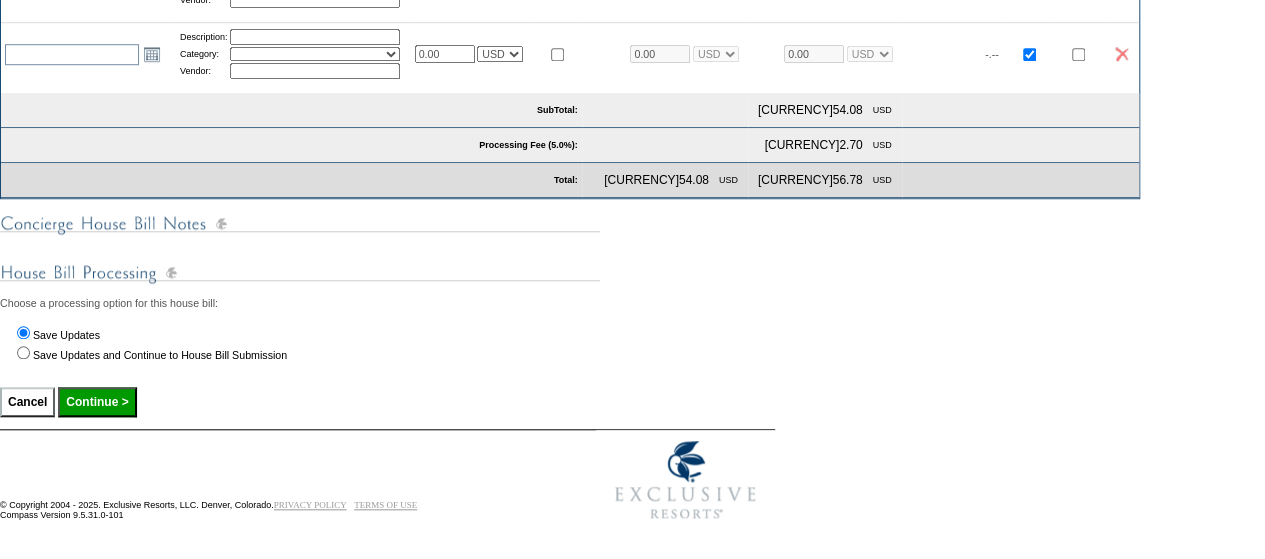 click on "Continue >" at bounding box center [97, 402] 